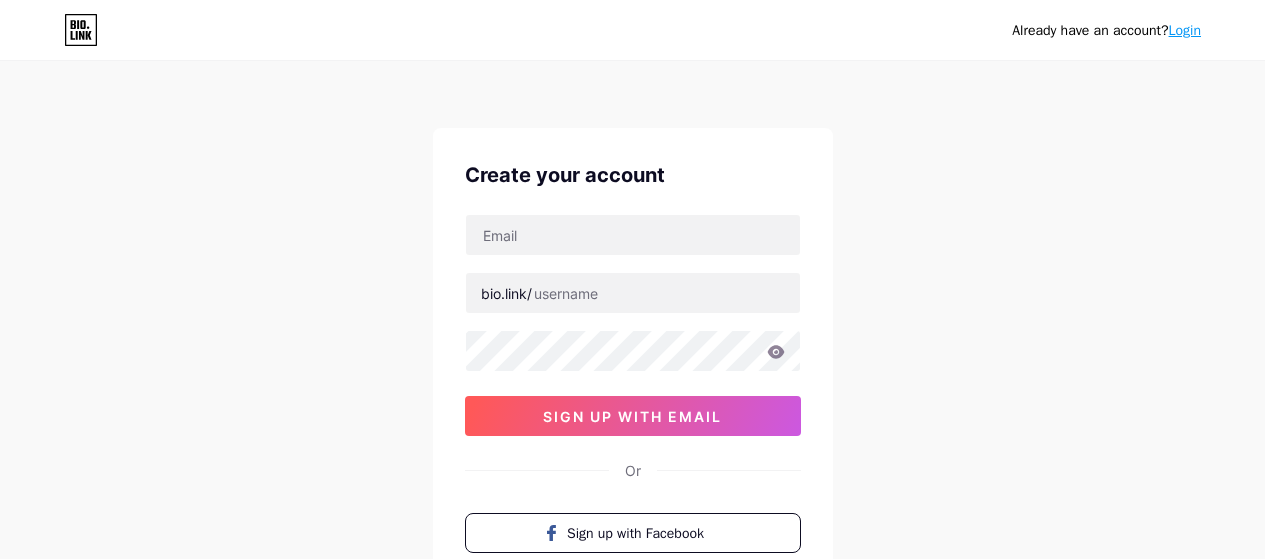 scroll, scrollTop: 0, scrollLeft: 0, axis: both 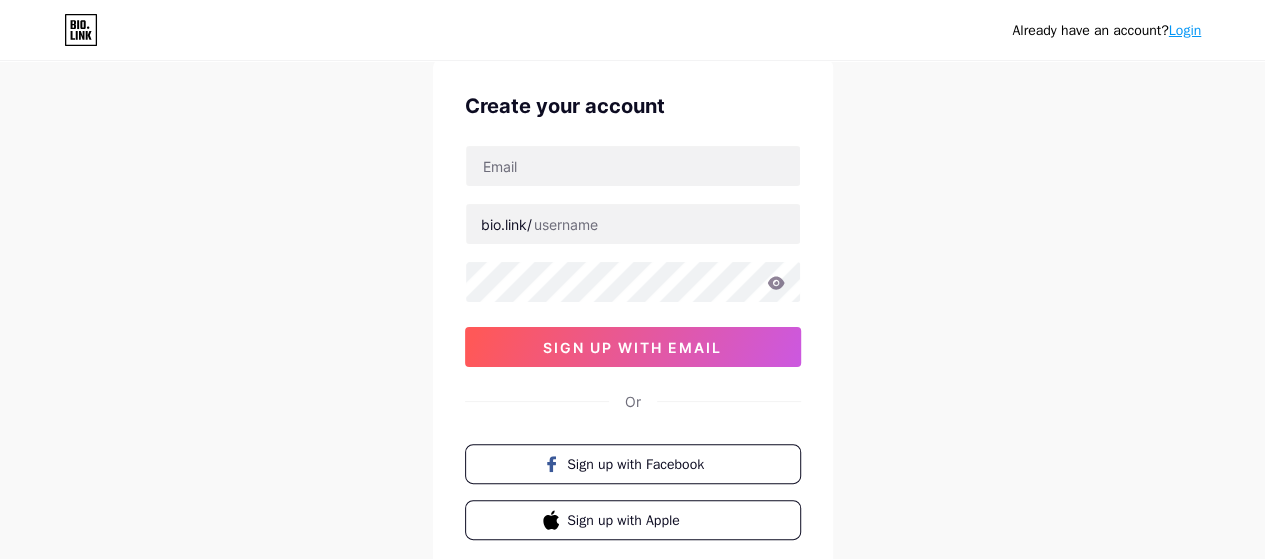 drag, startPoint x: 1279, startPoint y: 373, endPoint x: 1279, endPoint y: 249, distance: 124 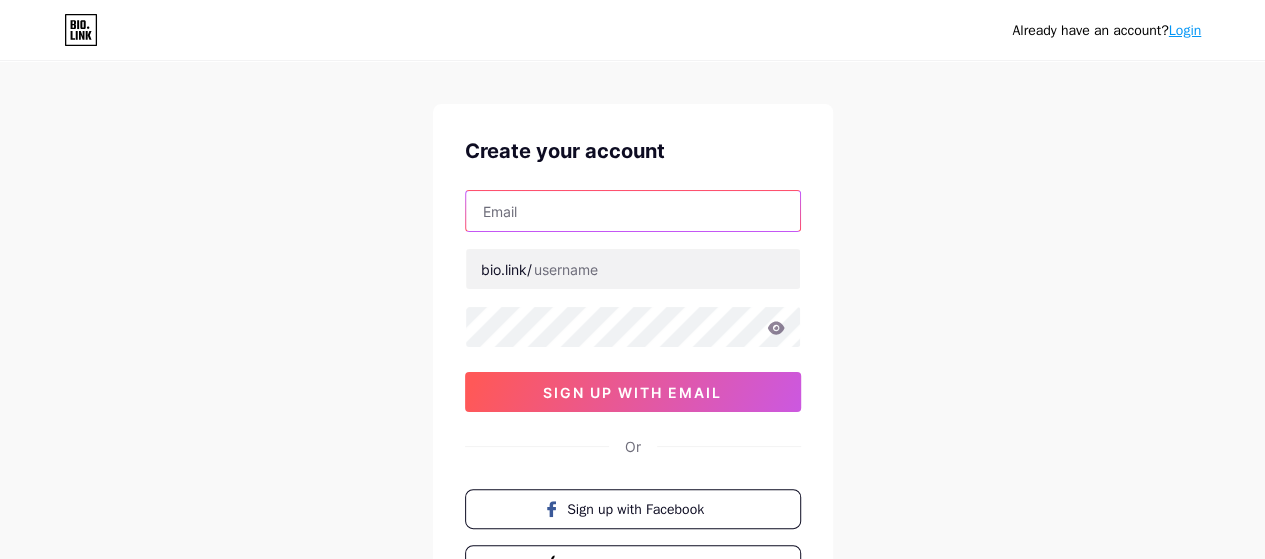 click at bounding box center [633, 211] 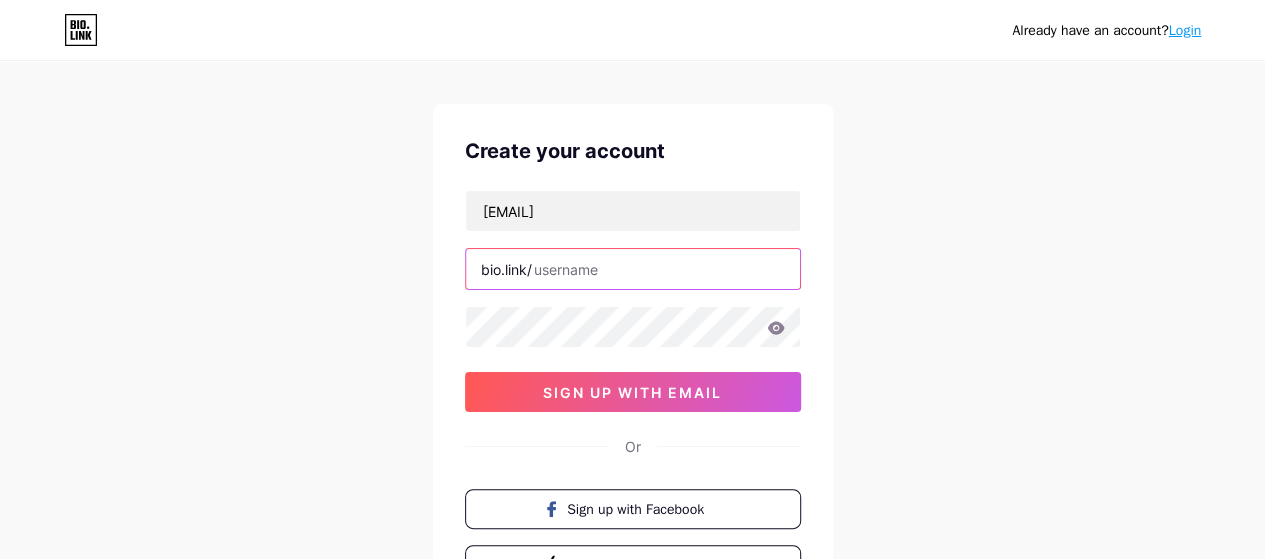 click at bounding box center [633, 269] 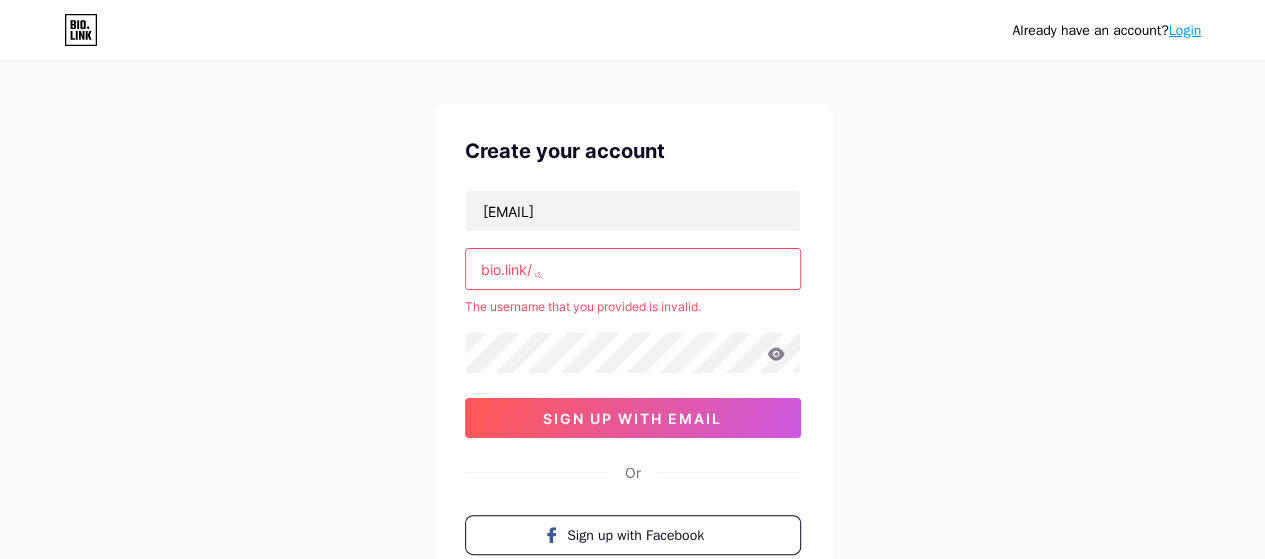 type on "ش" 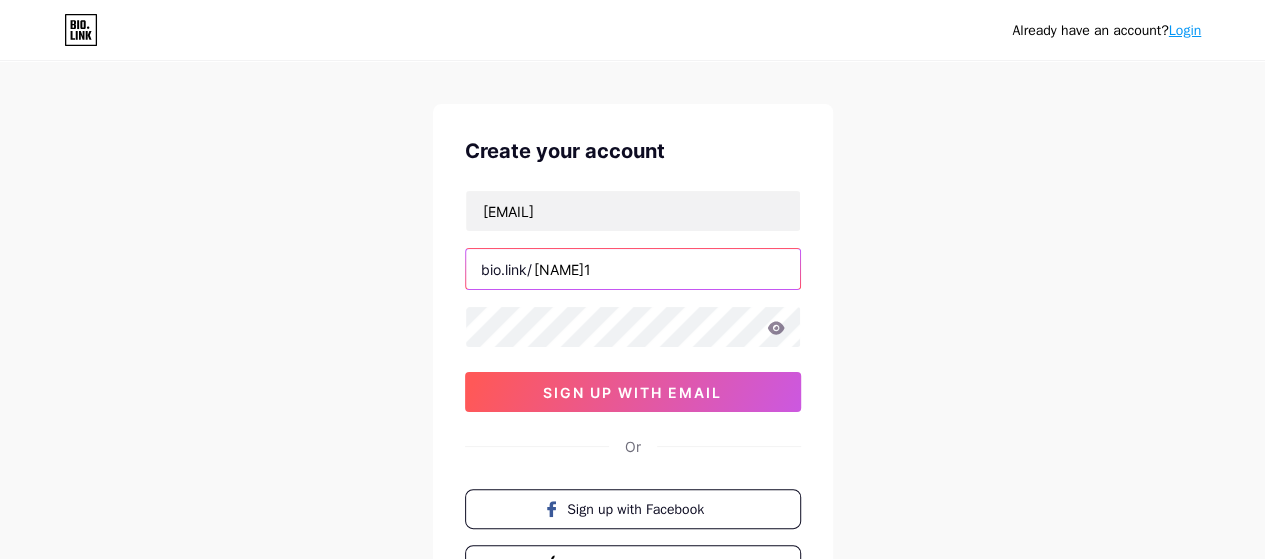 type on "[NAME]1" 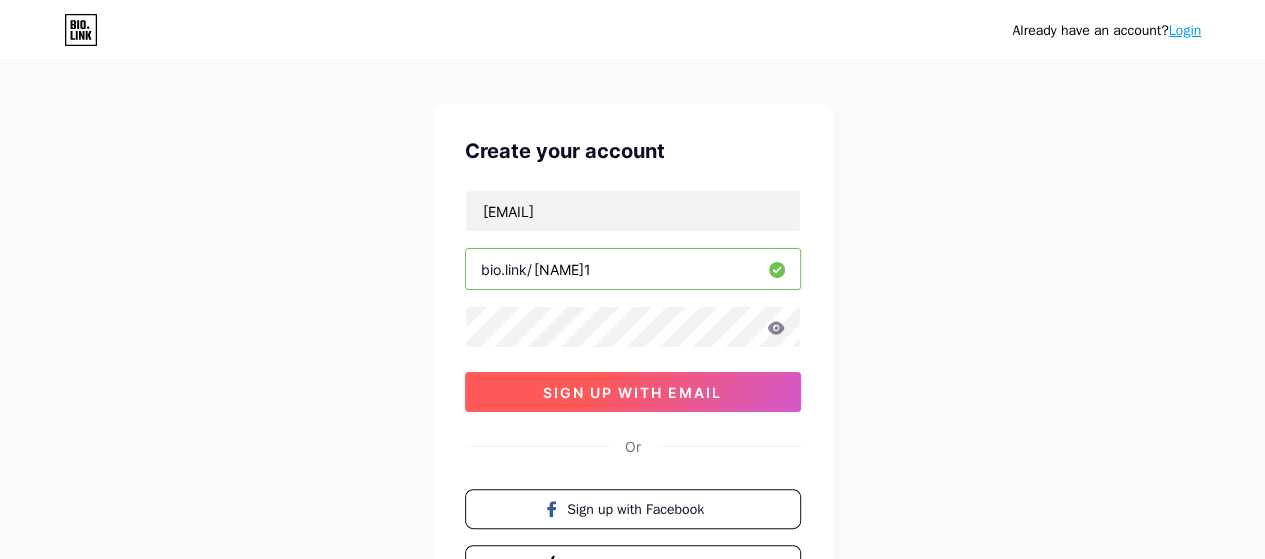 click on "sign up with email" at bounding box center (632, 392) 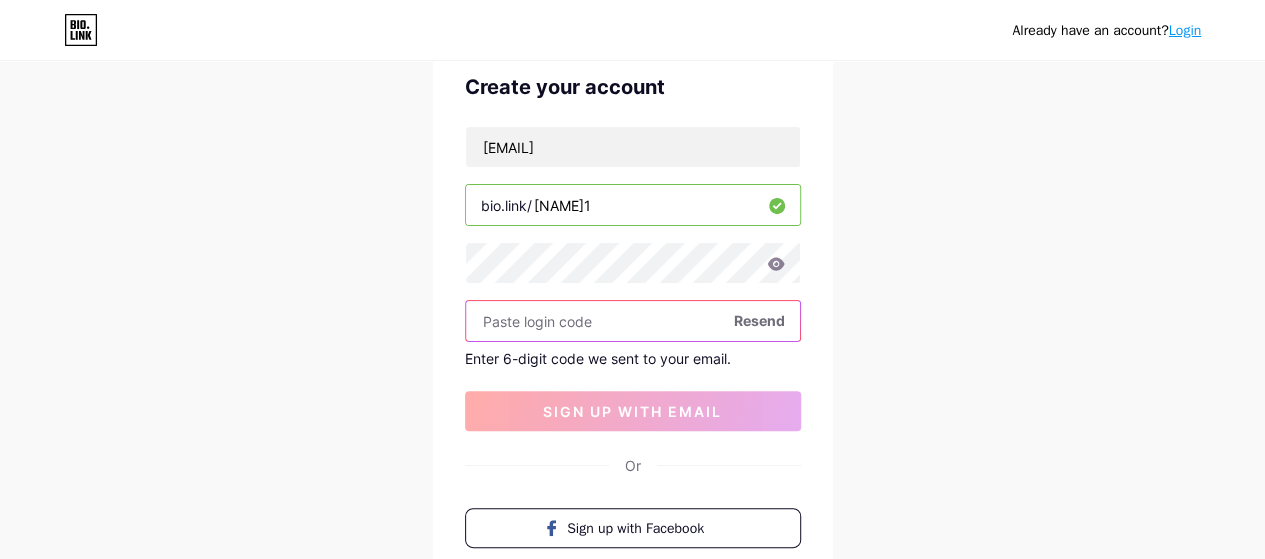 scroll, scrollTop: 90, scrollLeft: 0, axis: vertical 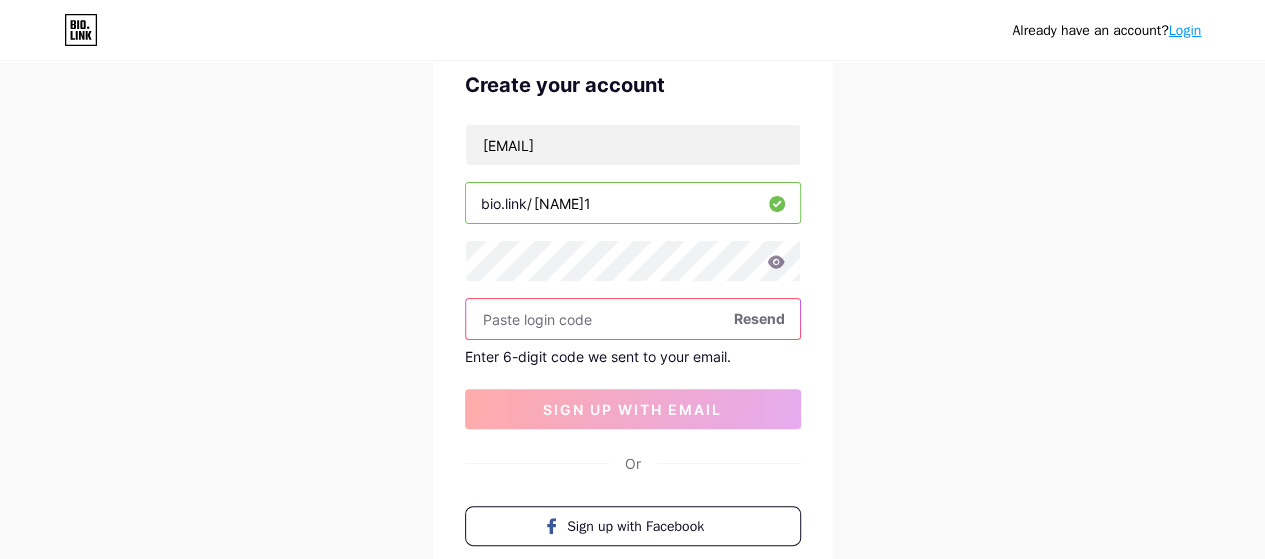 click at bounding box center (633, 319) 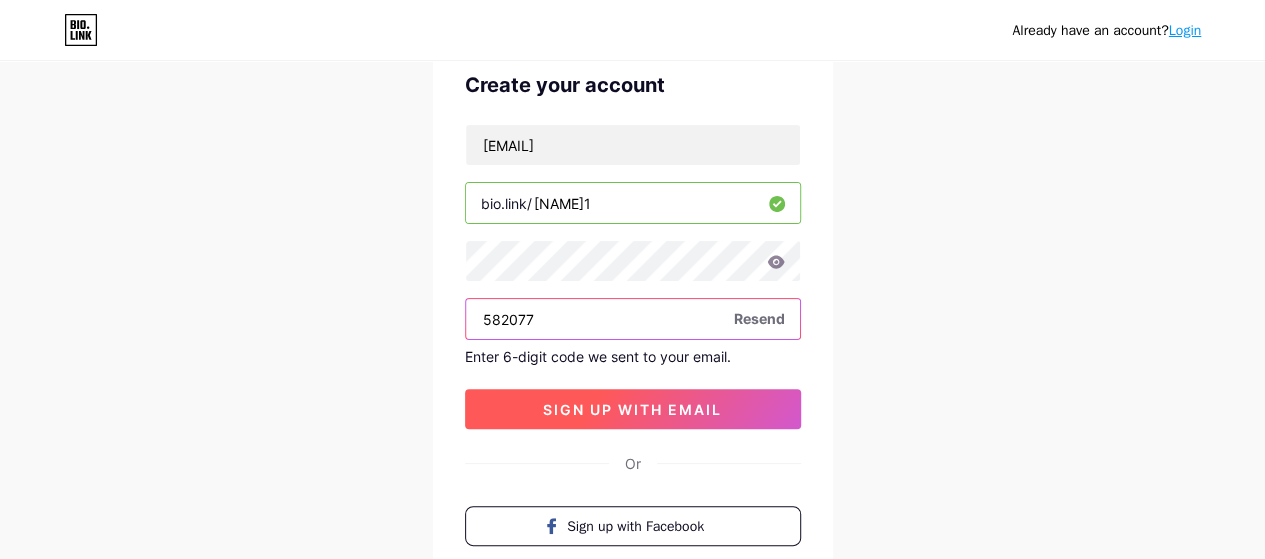 type on "582077" 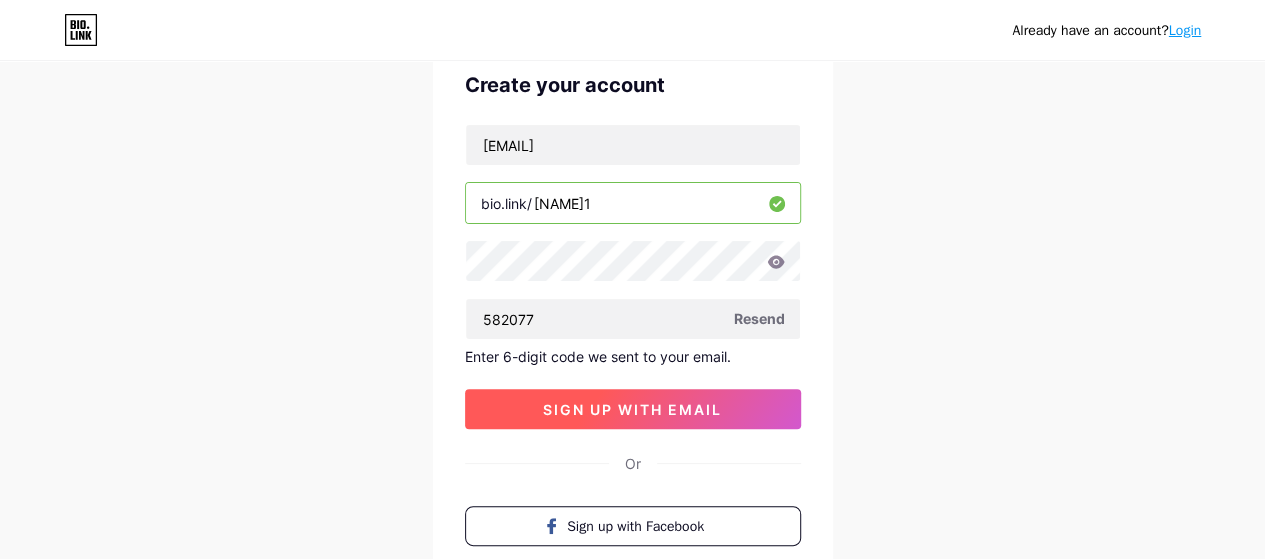 click on "sign up with email" at bounding box center (632, 409) 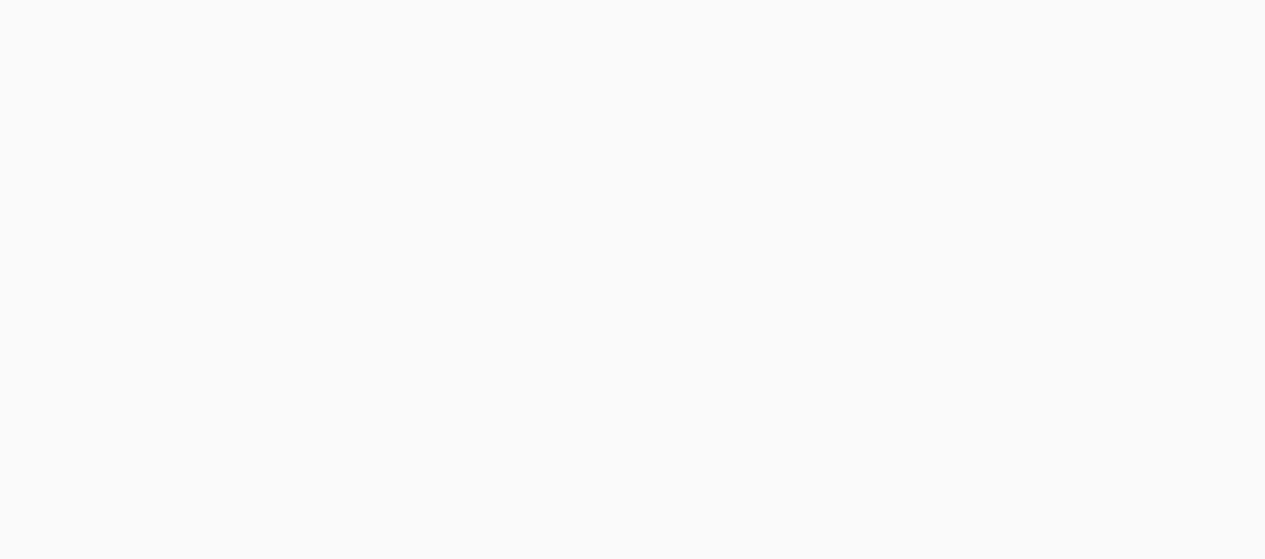 scroll, scrollTop: 0, scrollLeft: 0, axis: both 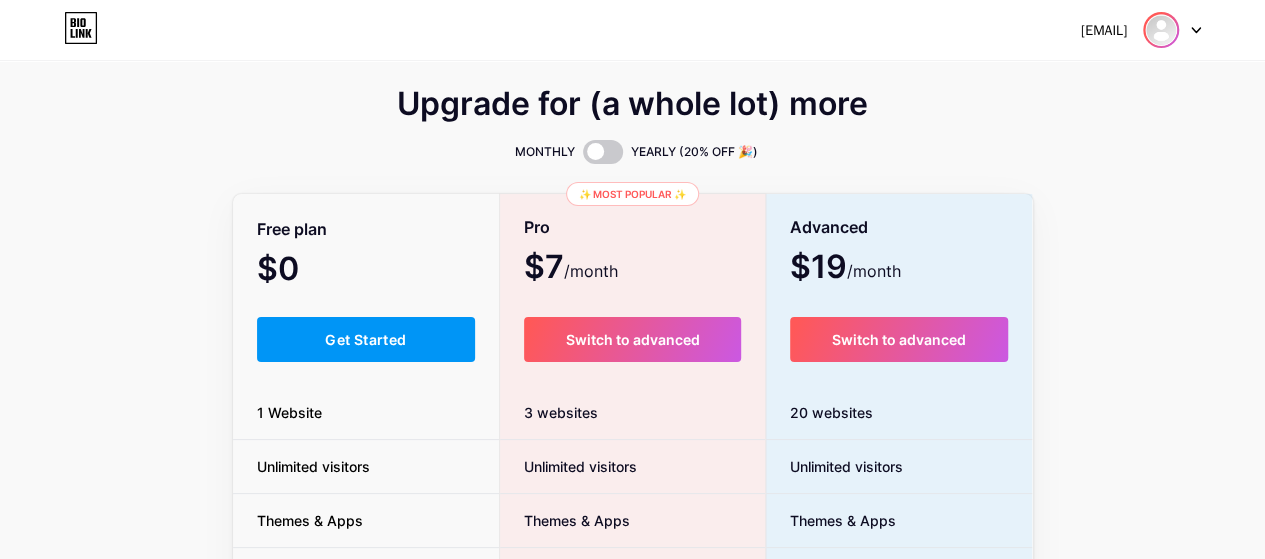 click at bounding box center [1161, 30] 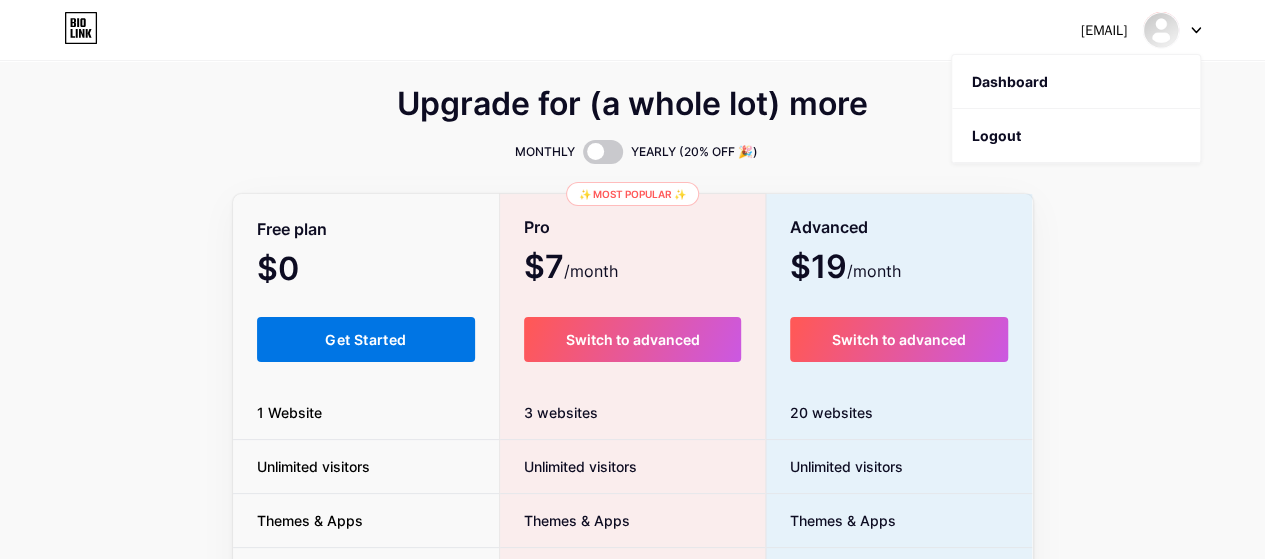 click on "Get Started" at bounding box center (365, 339) 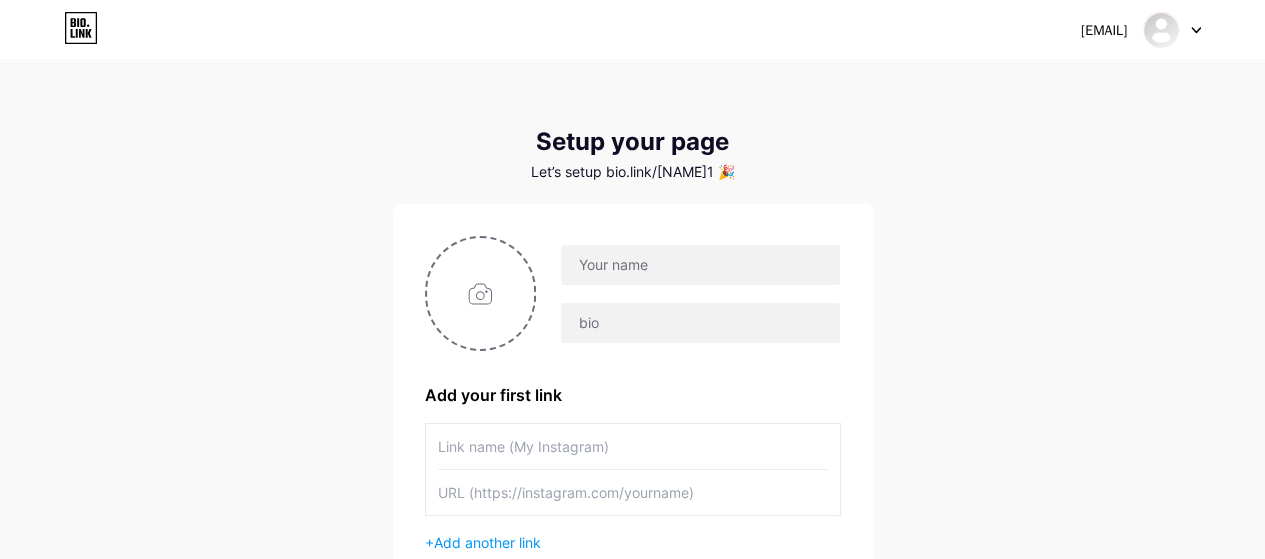 click on "[EMAIL]           Dashboard     Logout   Setup your page   Let’s setup bio.link/nan21 🎉                       Add your first link
+  Add another link     get started" at bounding box center [632, 356] 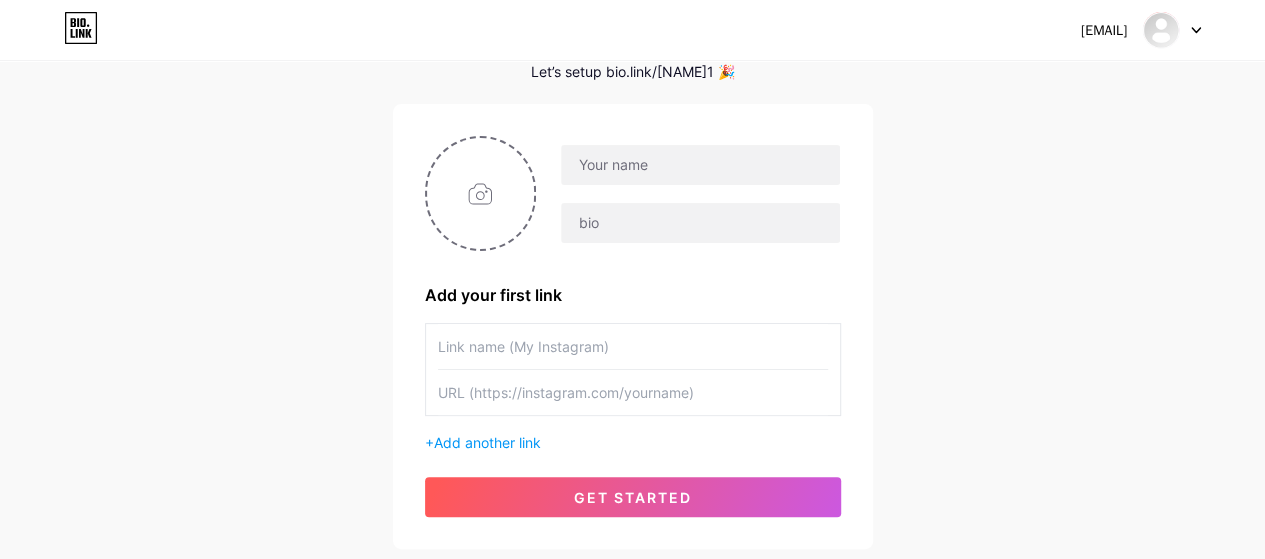 scroll, scrollTop: 101, scrollLeft: 0, axis: vertical 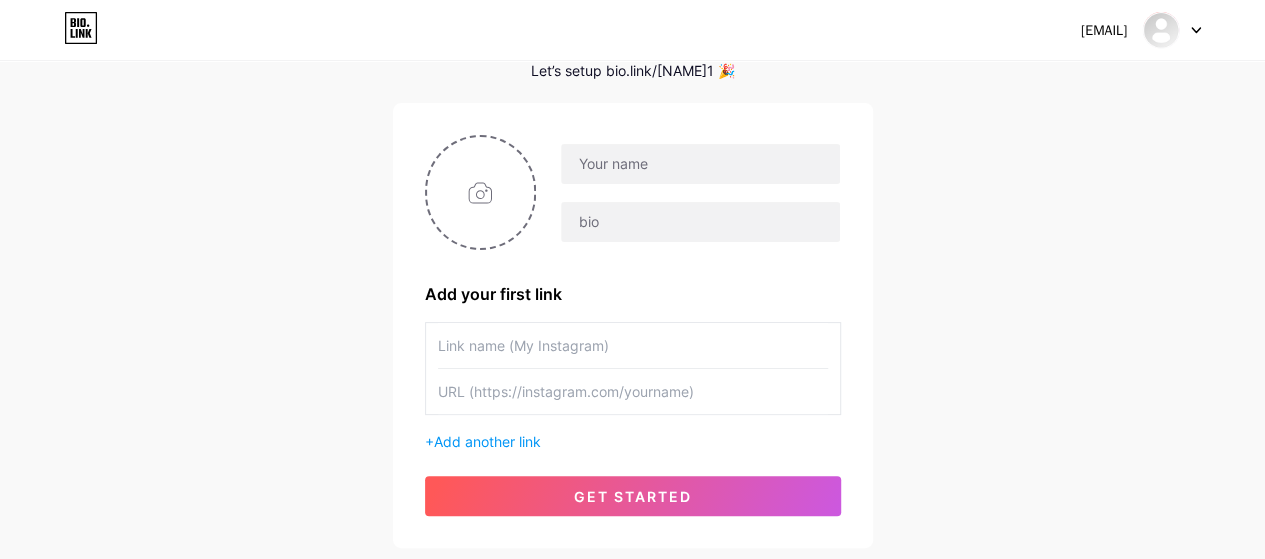 click at bounding box center [633, 345] 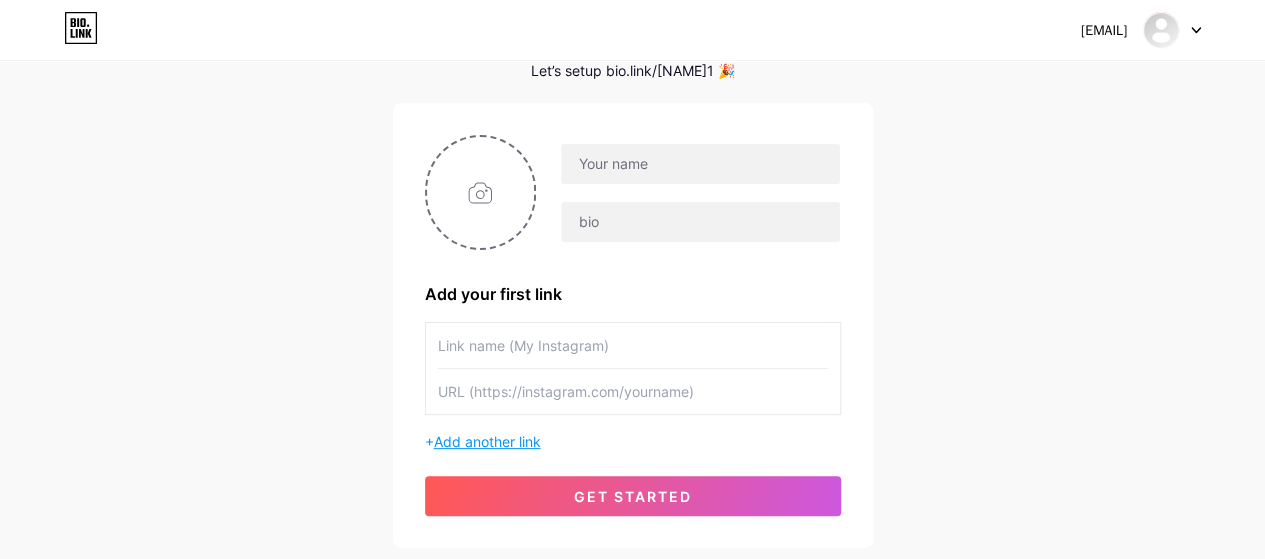 click on "Add another link" at bounding box center [487, 441] 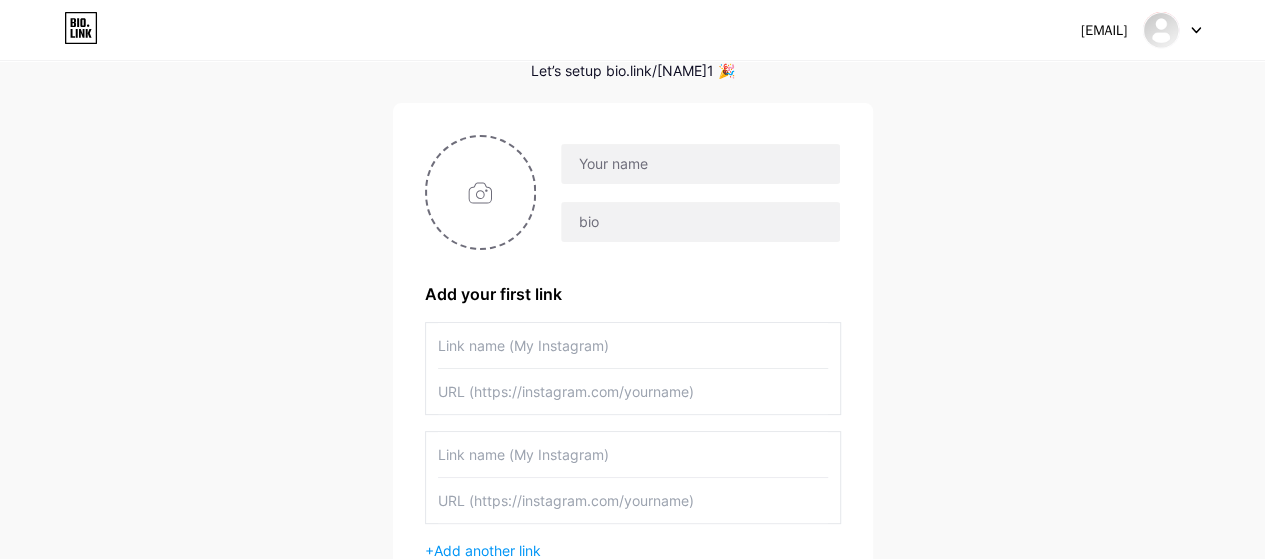 click at bounding box center [633, 454] 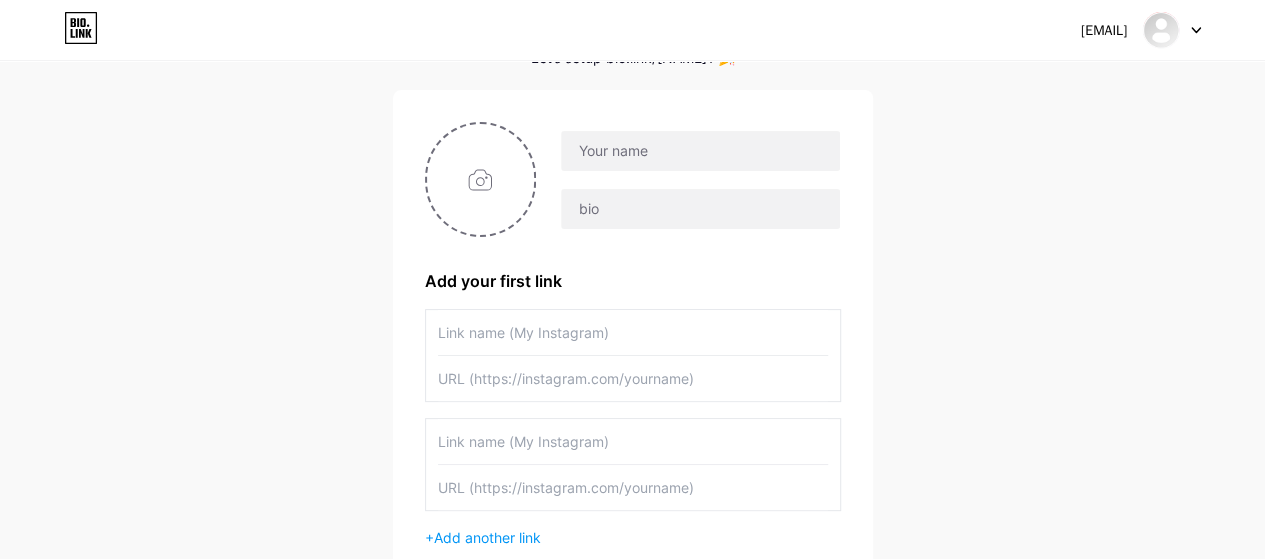 scroll, scrollTop: 64, scrollLeft: 0, axis: vertical 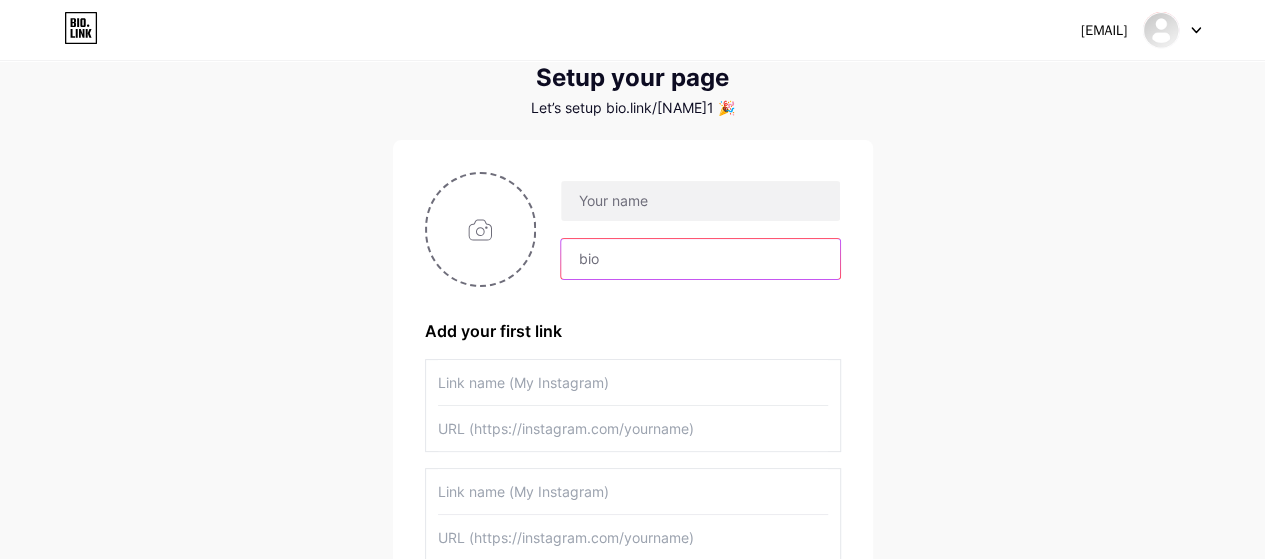 click at bounding box center (700, 259) 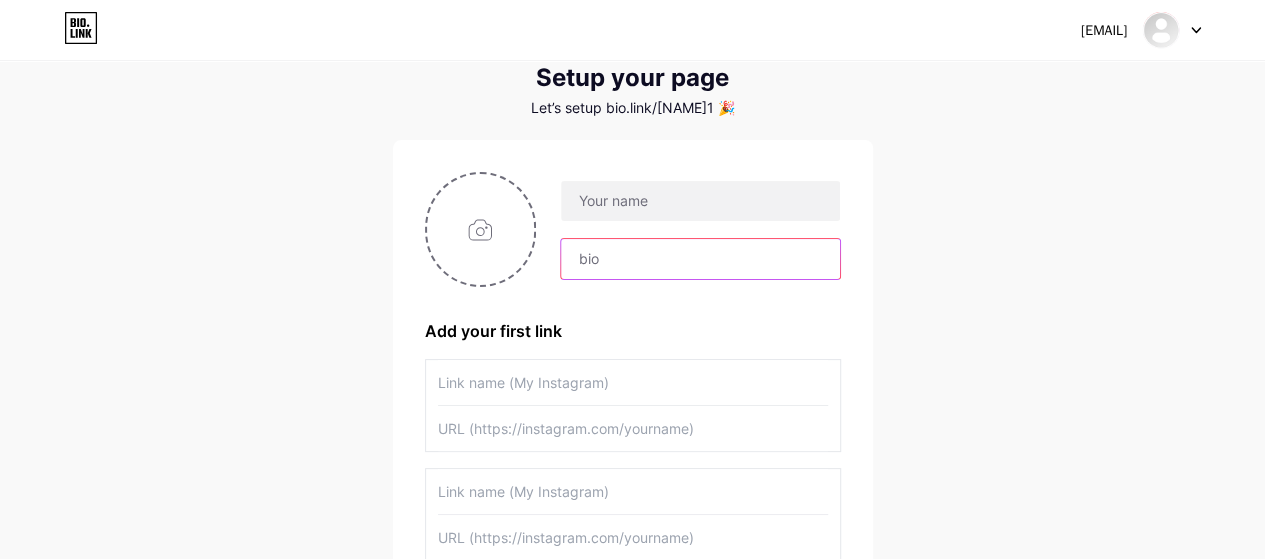 click at bounding box center (700, 259) 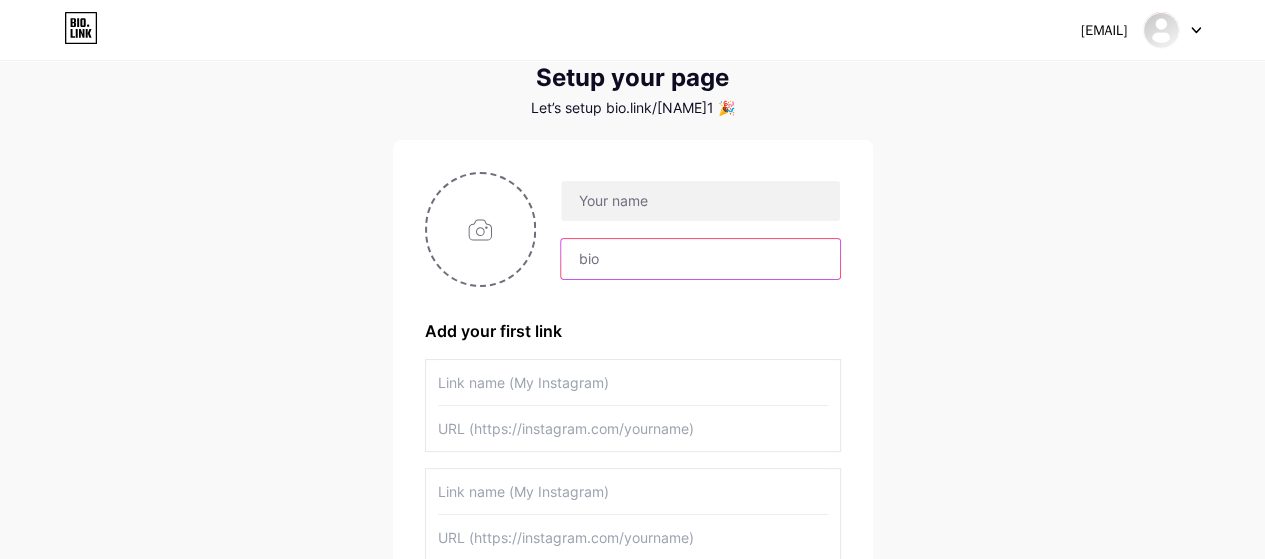 paste on "https://super-ksa.com/" 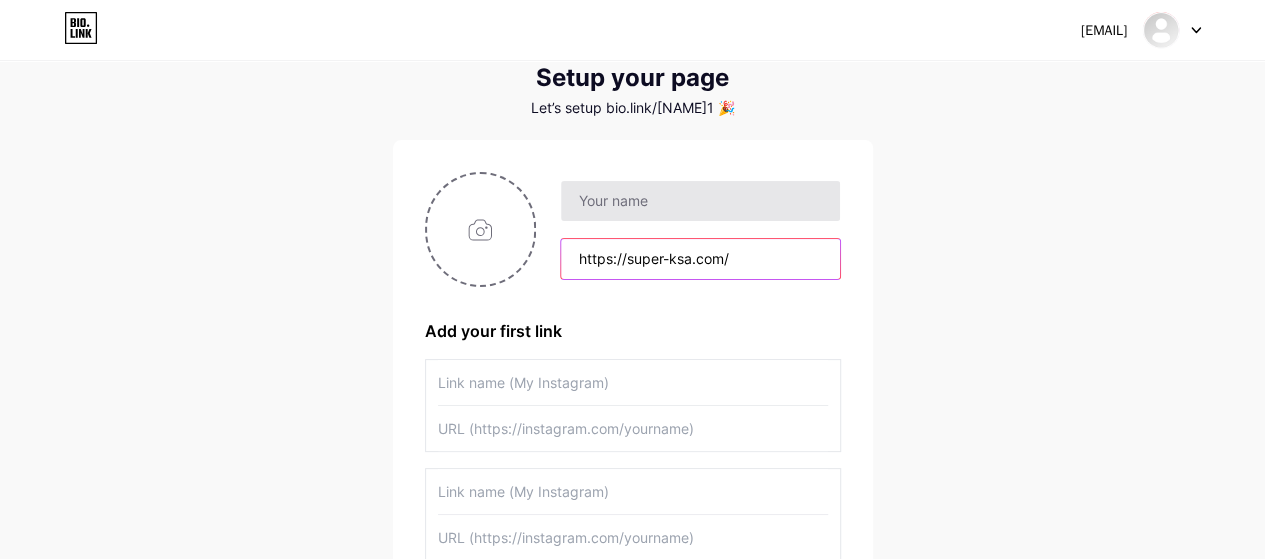 type on "https://super-ksa.com/" 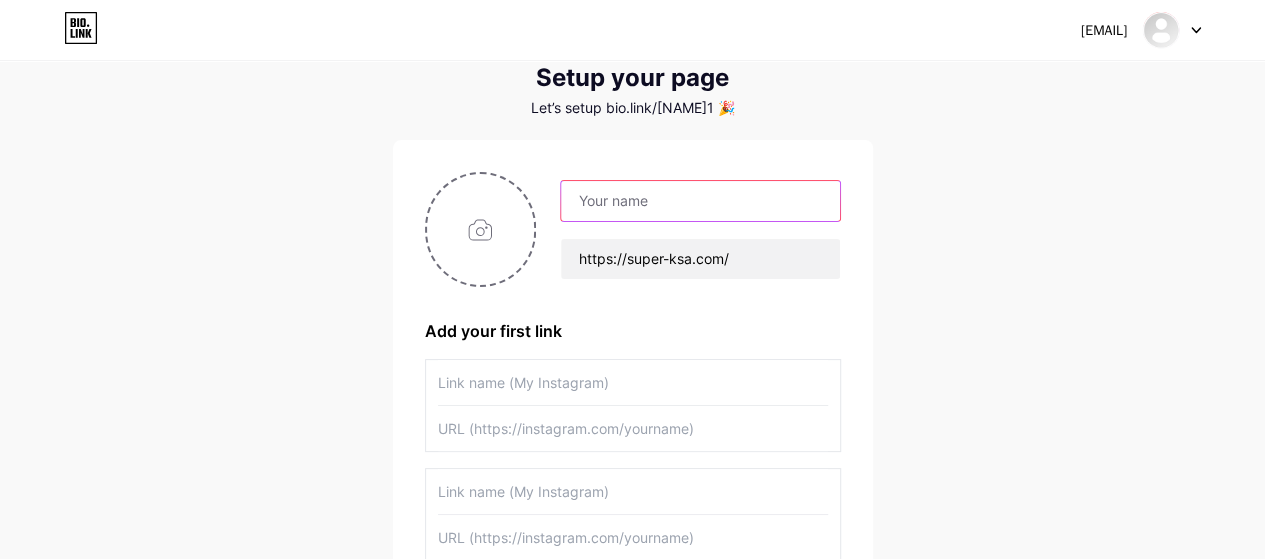 click at bounding box center (700, 201) 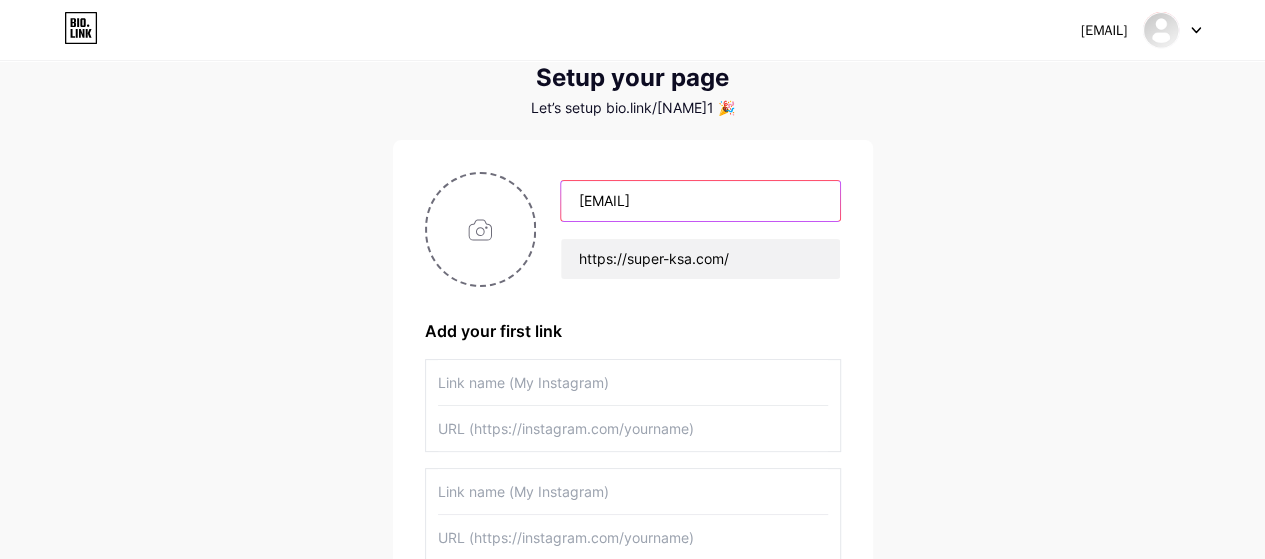 click on "[EMAIL]" at bounding box center (700, 201) 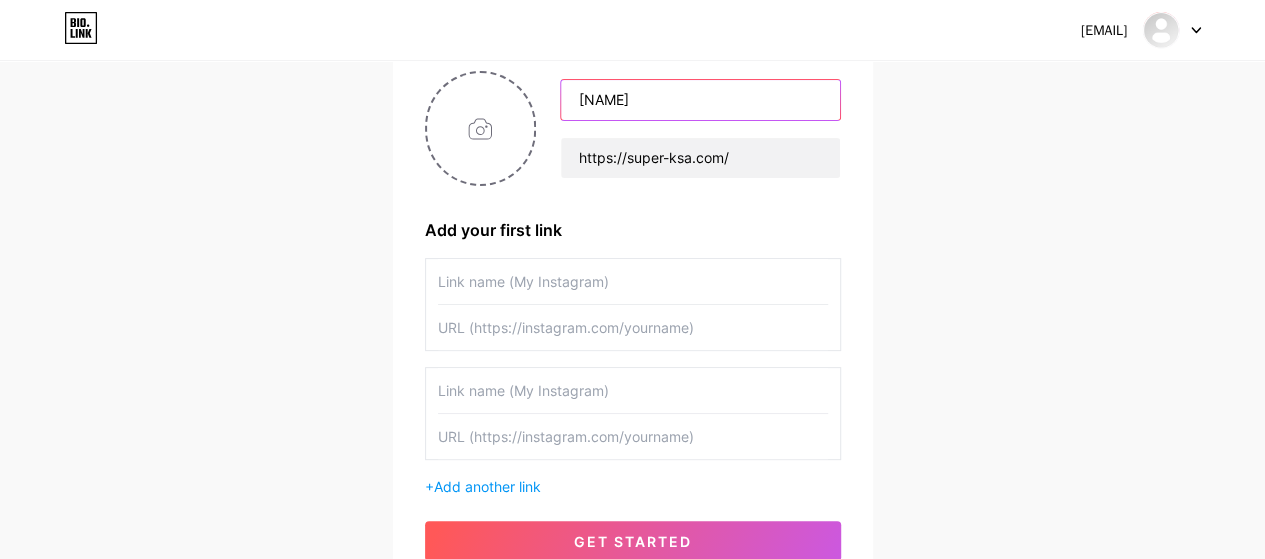 scroll, scrollTop: 340, scrollLeft: 0, axis: vertical 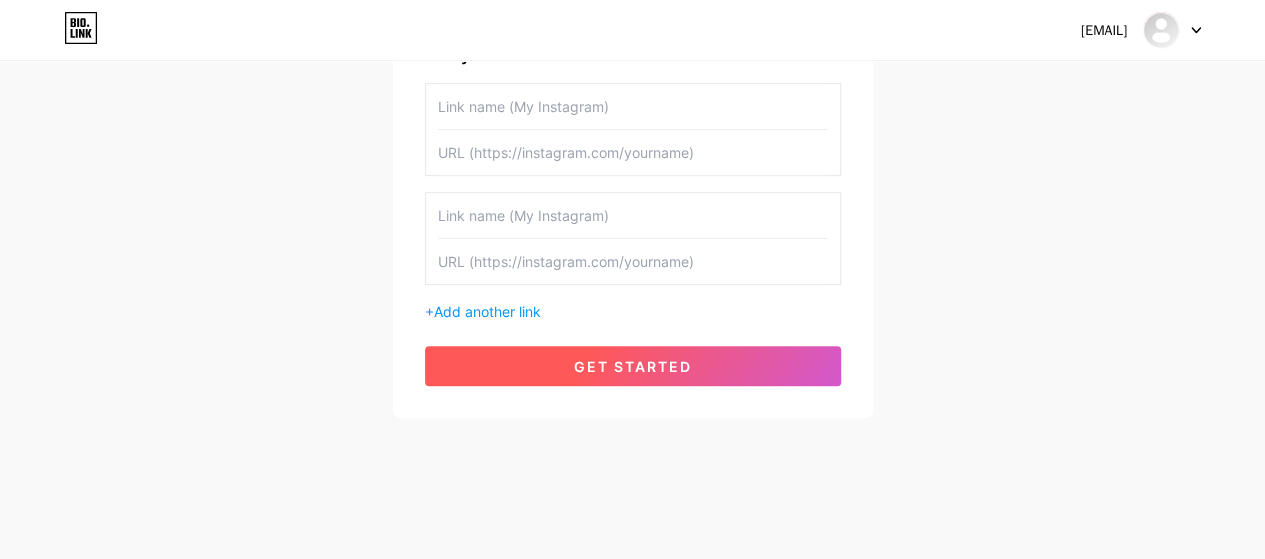 type on "[NAME]" 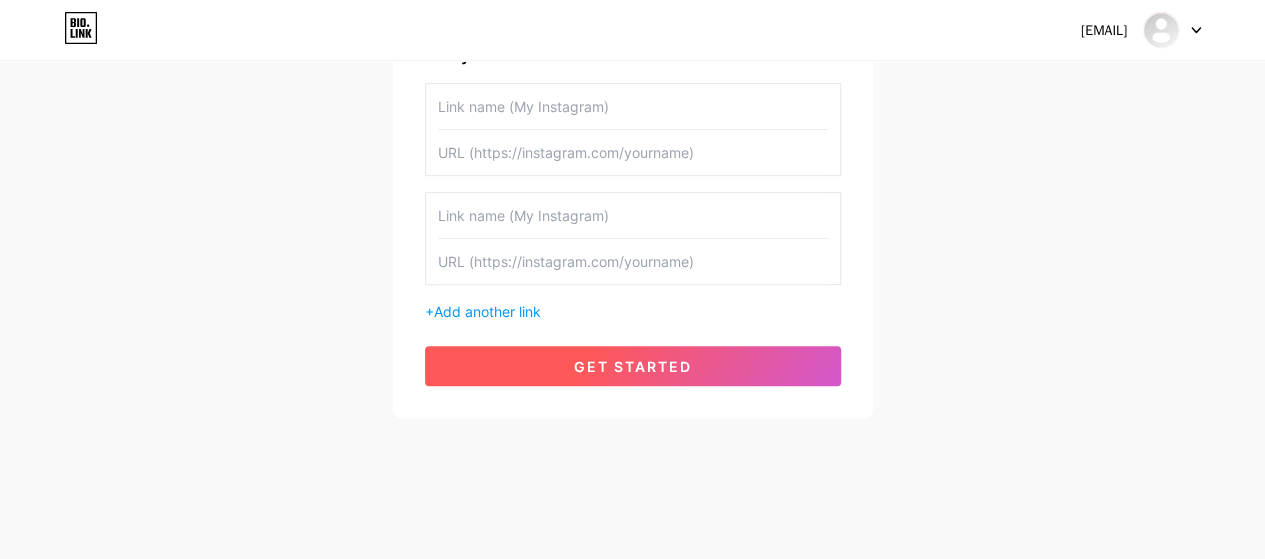 click on "get started" at bounding box center (633, 366) 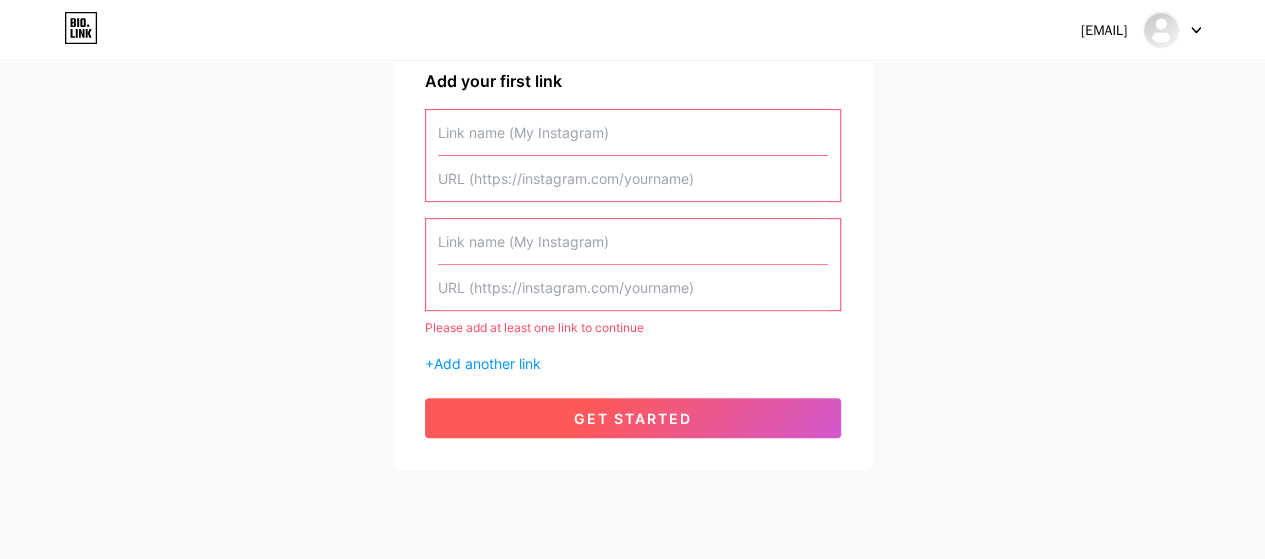 click on "get started" at bounding box center [633, 418] 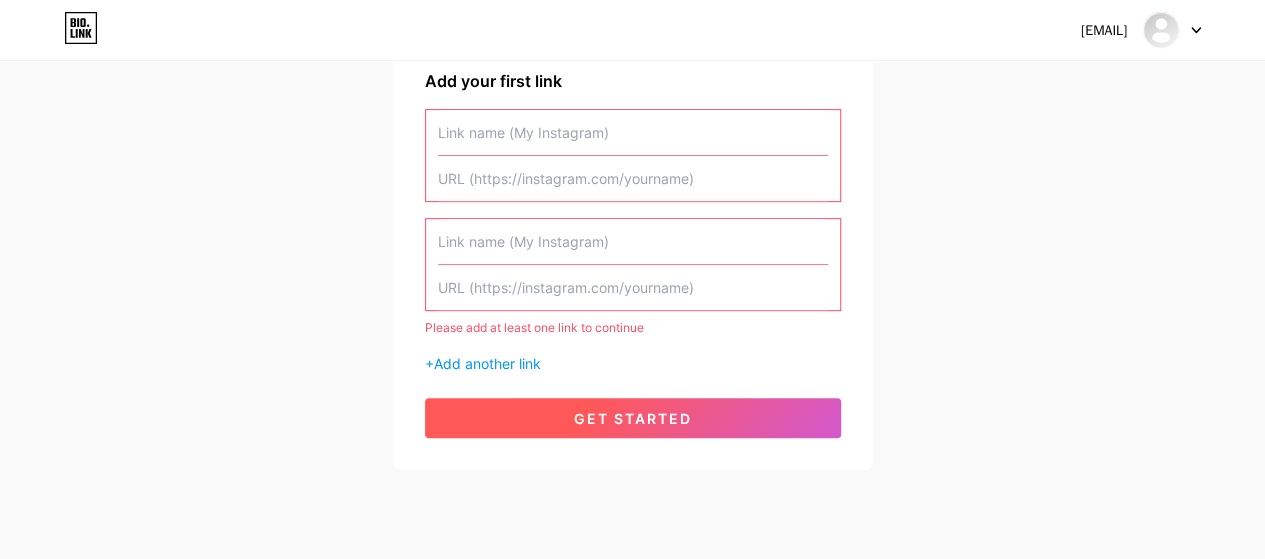 click on "get started" at bounding box center [633, 418] 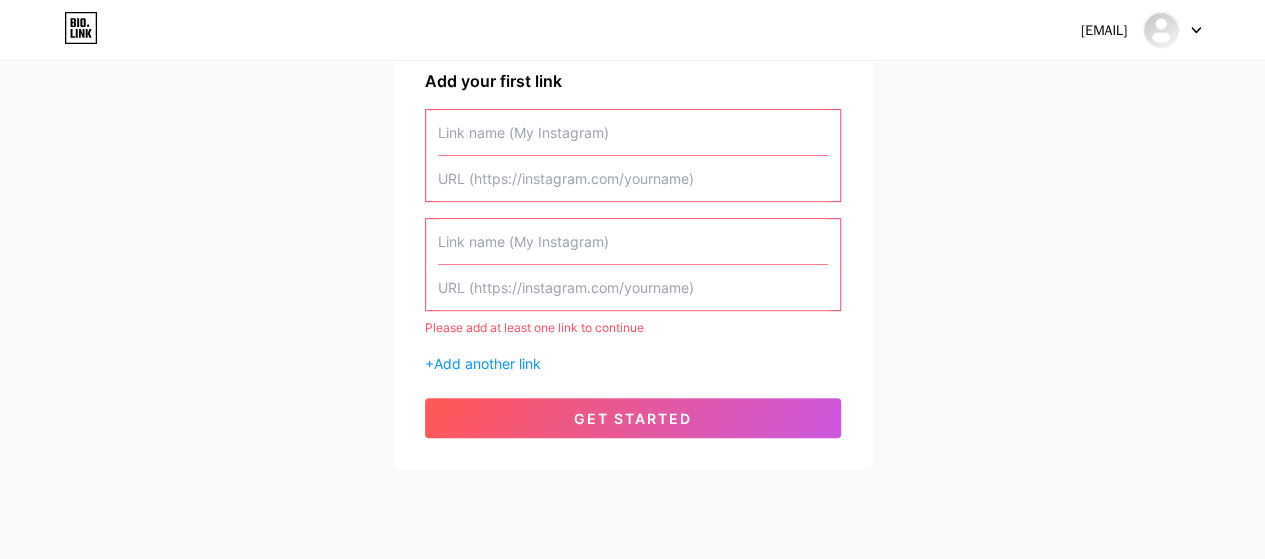 click at bounding box center (633, 132) 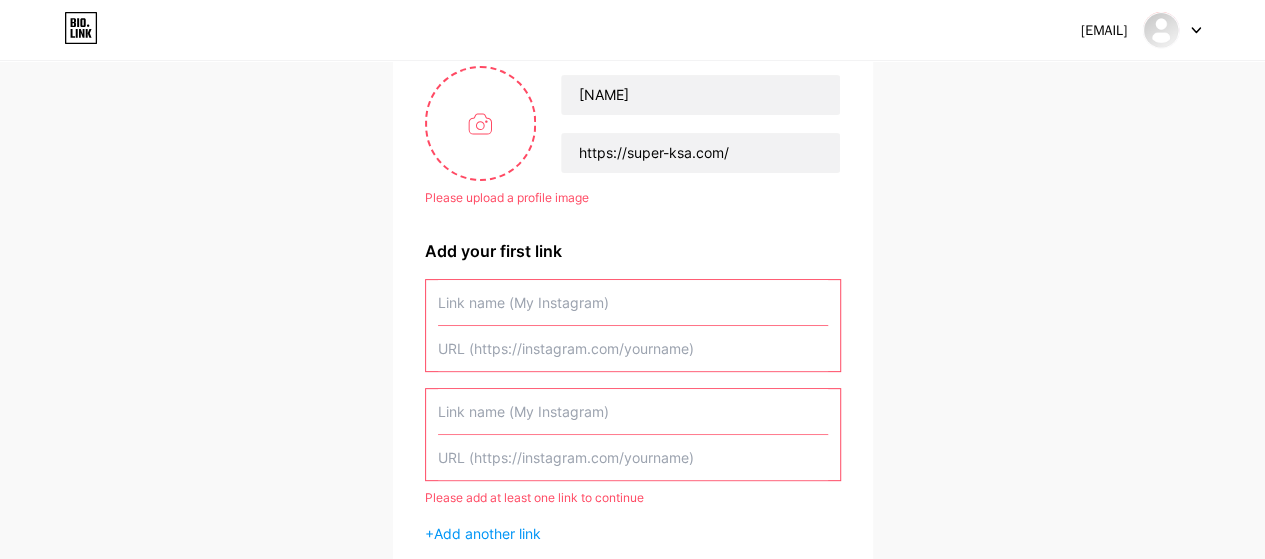 scroll, scrollTop: 165, scrollLeft: 0, axis: vertical 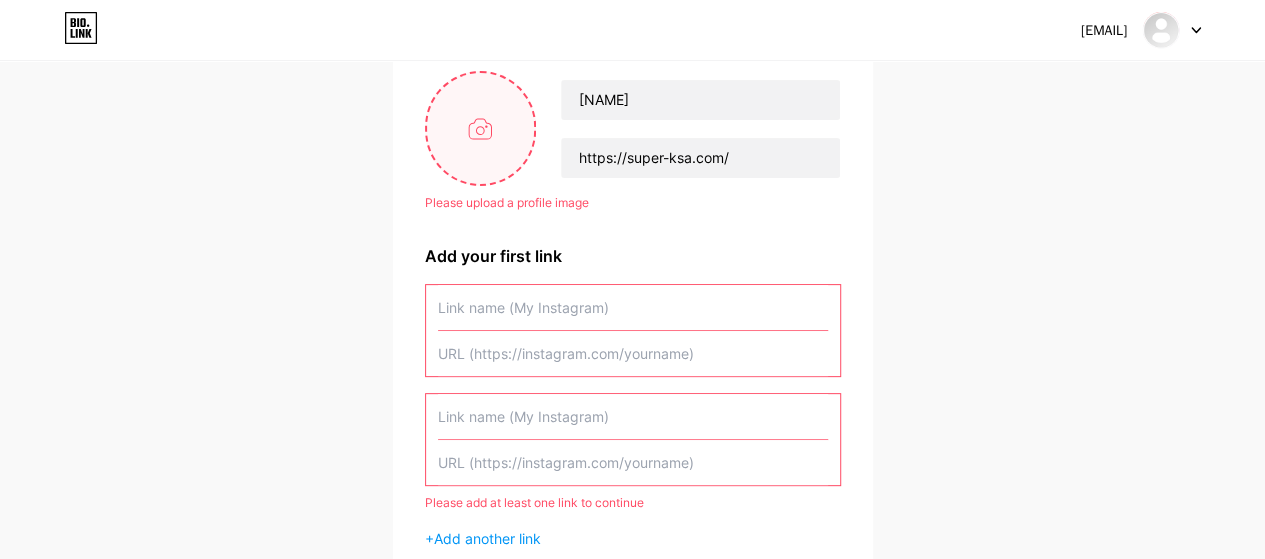 click at bounding box center (481, 128) 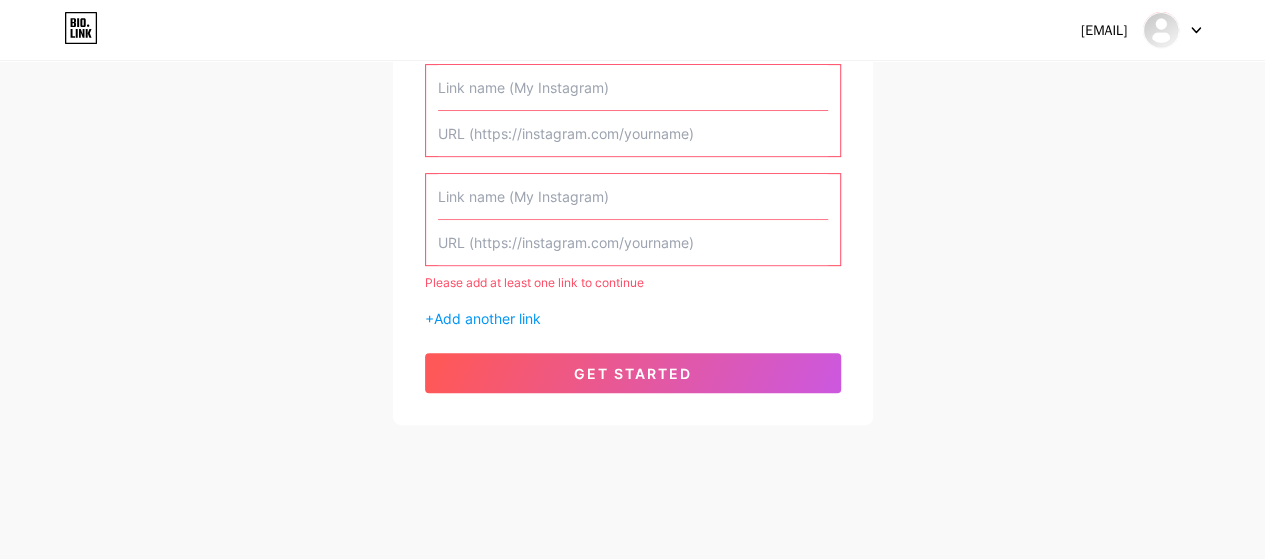 scroll, scrollTop: 366, scrollLeft: 0, axis: vertical 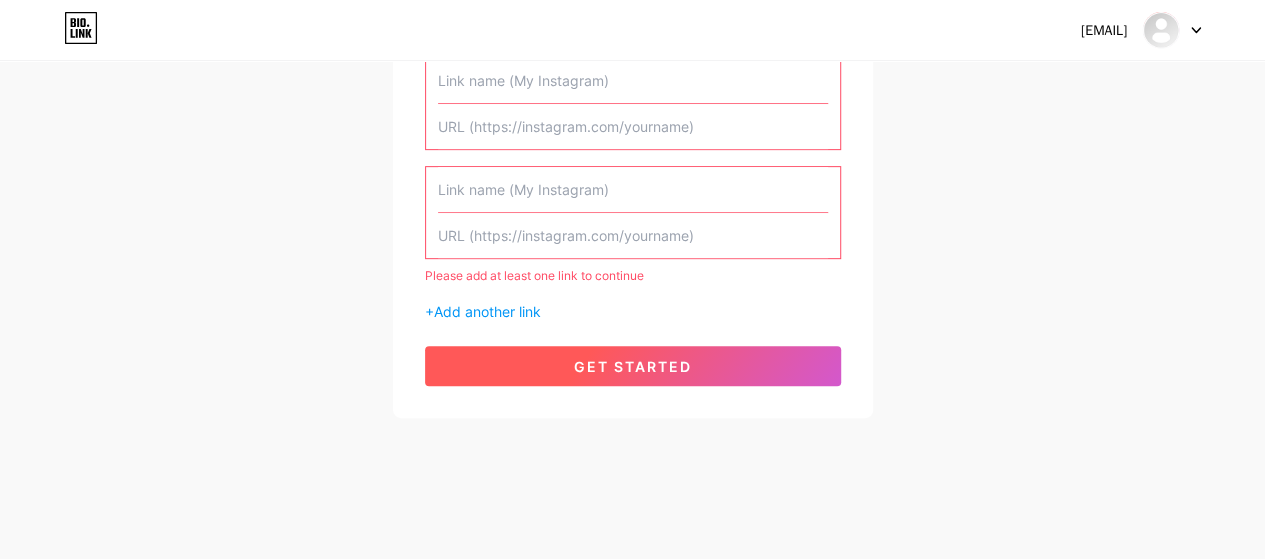 click on "get started" at bounding box center (633, 366) 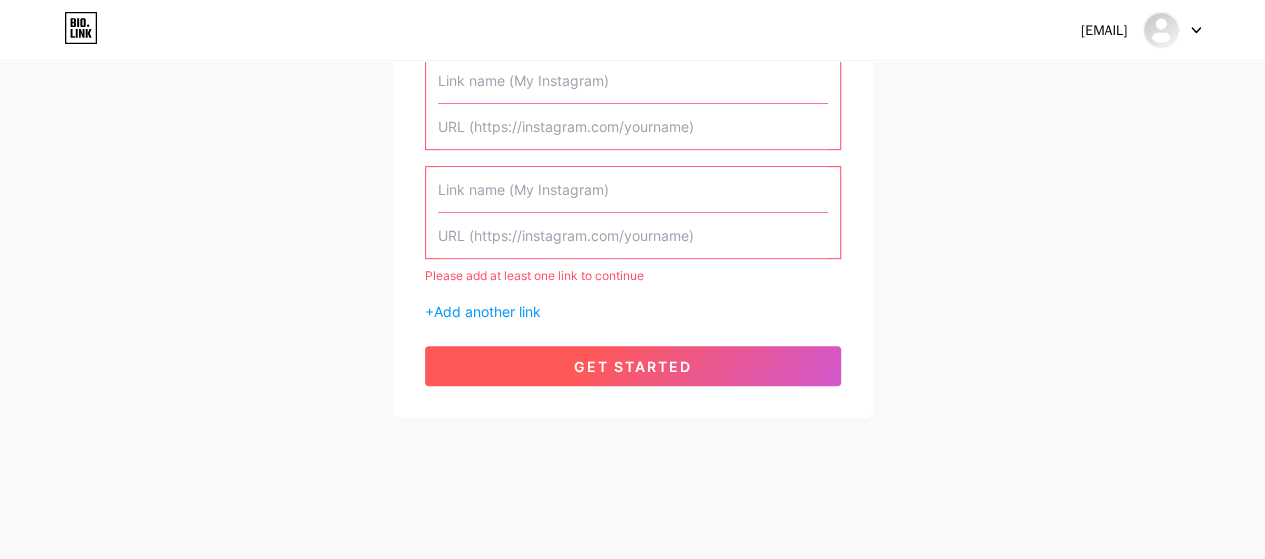click on "get started" at bounding box center [633, 366] 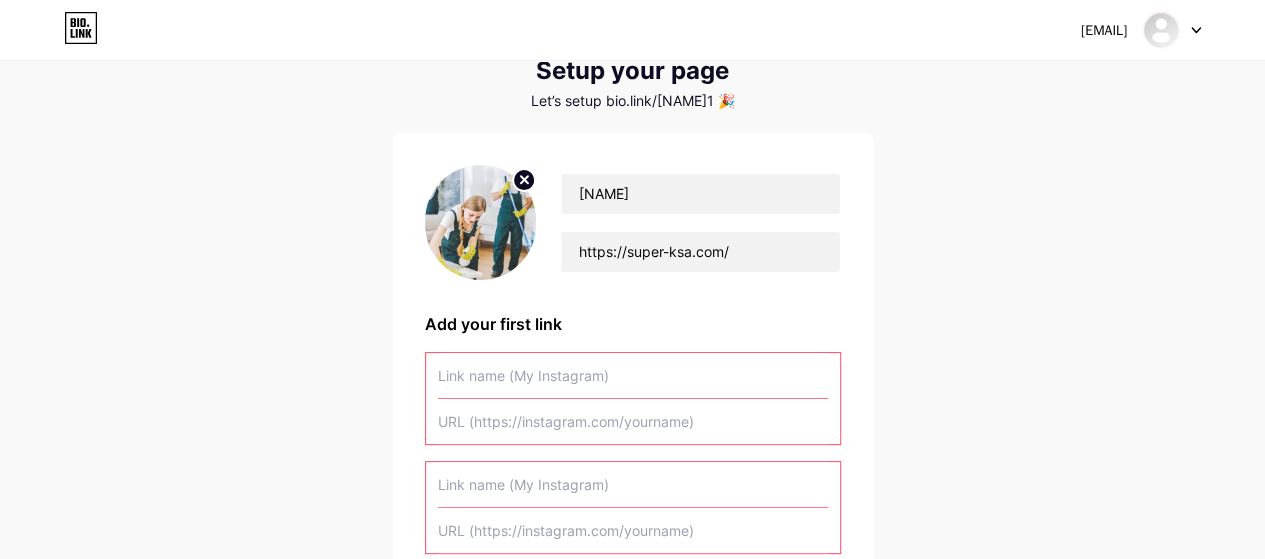scroll, scrollTop: 0, scrollLeft: 0, axis: both 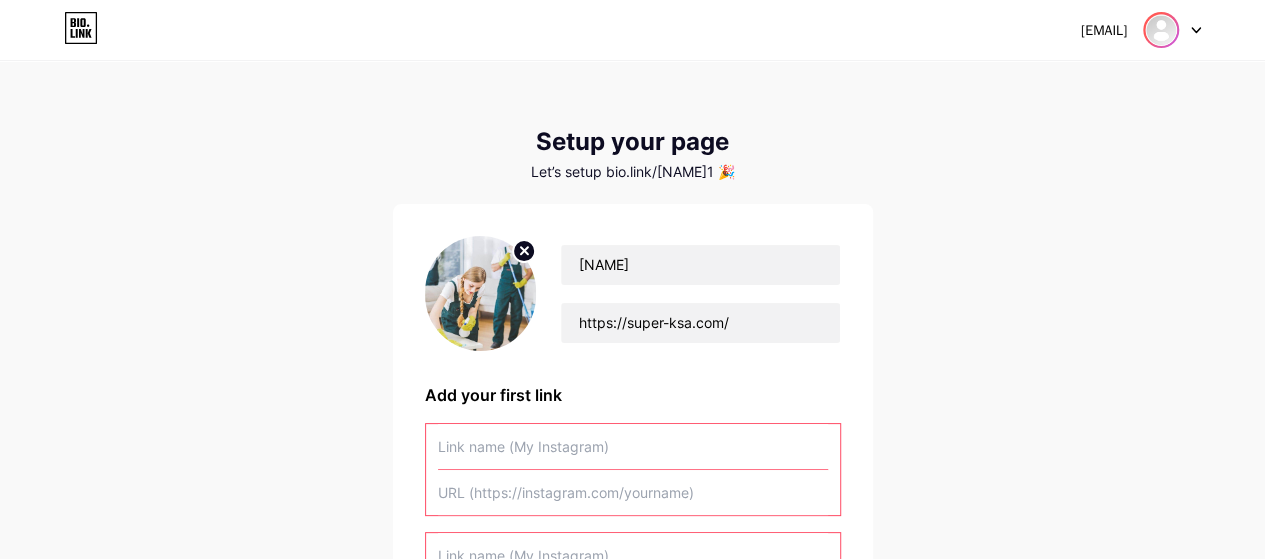 click at bounding box center [1161, 30] 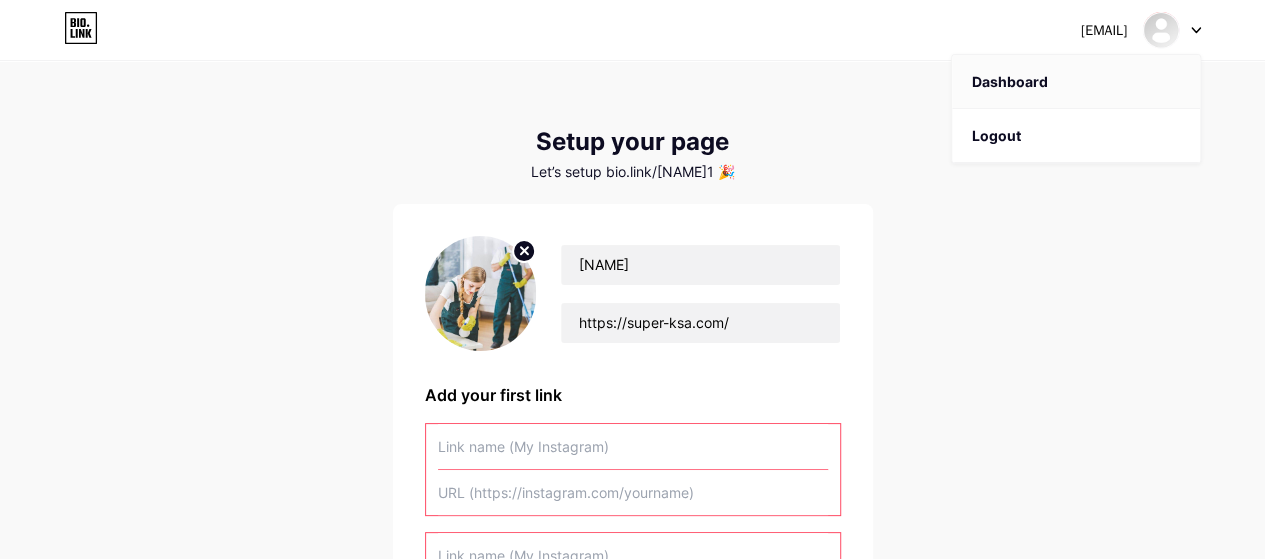 click on "Dashboard" at bounding box center [1076, 82] 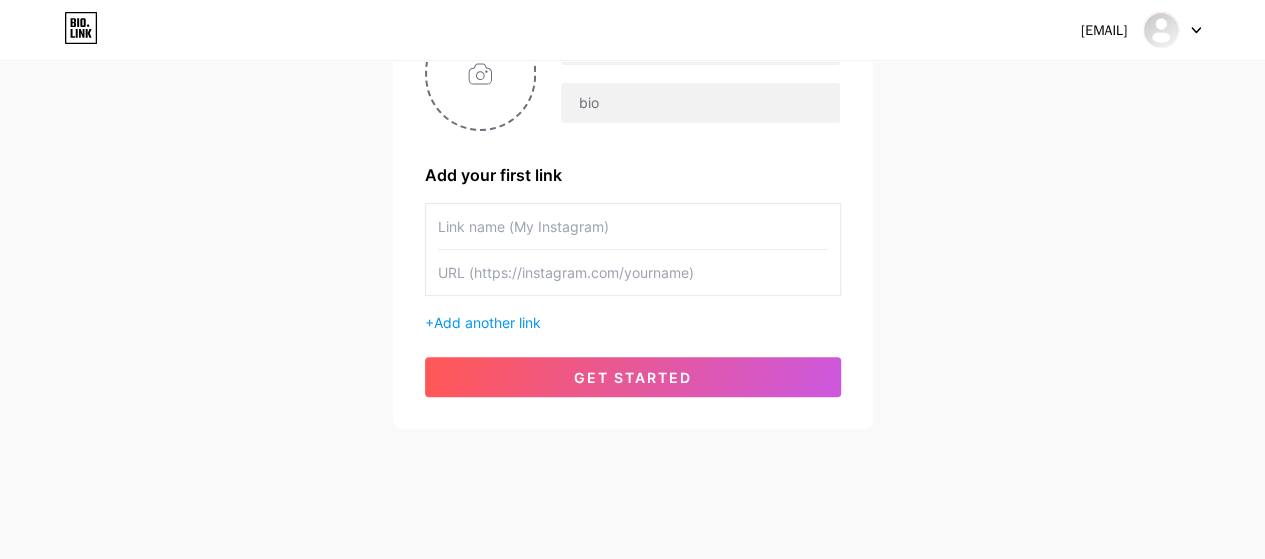 scroll, scrollTop: 221, scrollLeft: 0, axis: vertical 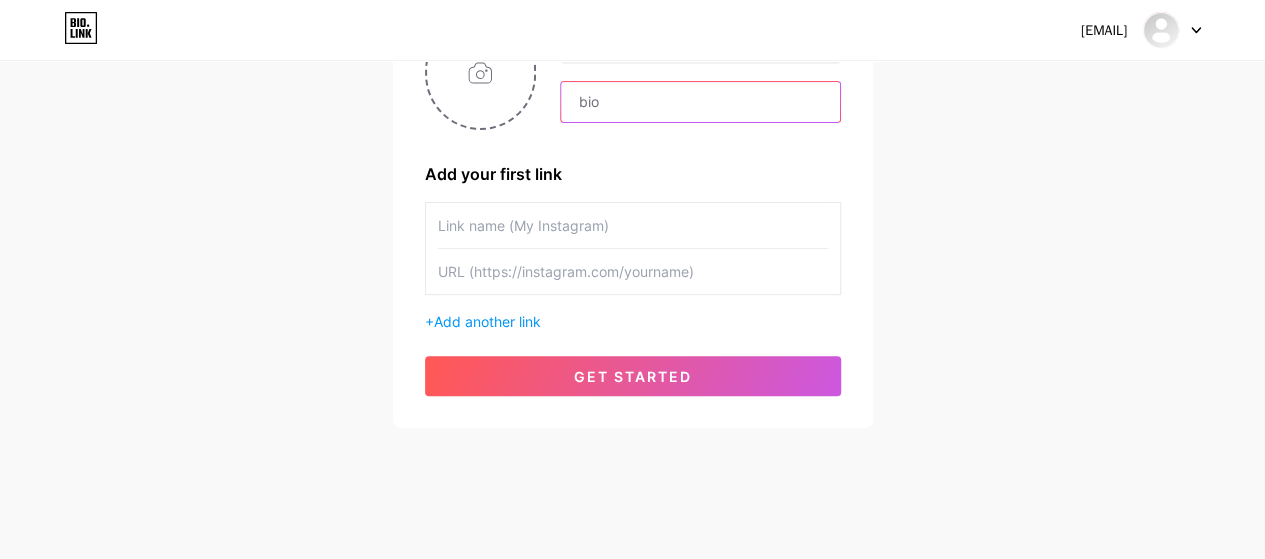 click at bounding box center [700, 102] 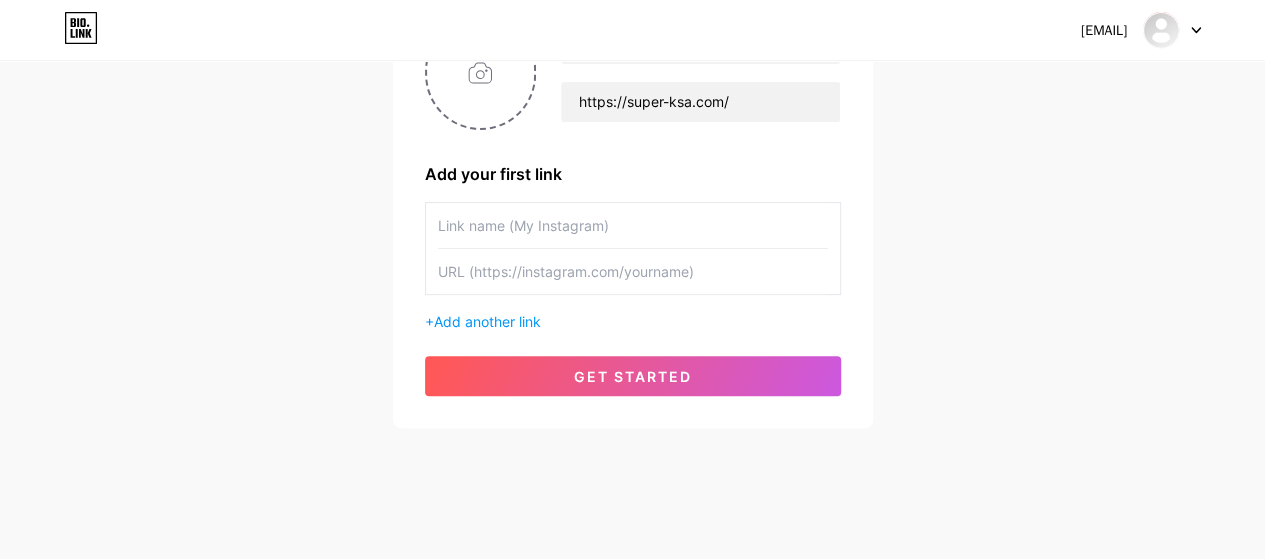 drag, startPoint x: 1250, startPoint y: 501, endPoint x: 1268, endPoint y: 446, distance: 57.870544 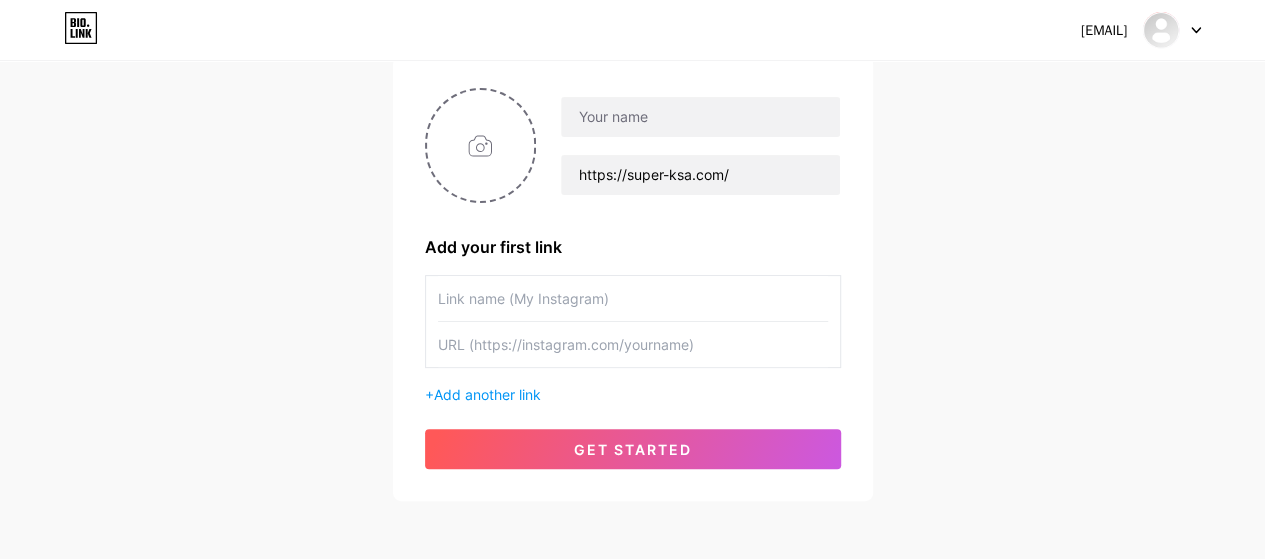 scroll, scrollTop: 126, scrollLeft: 0, axis: vertical 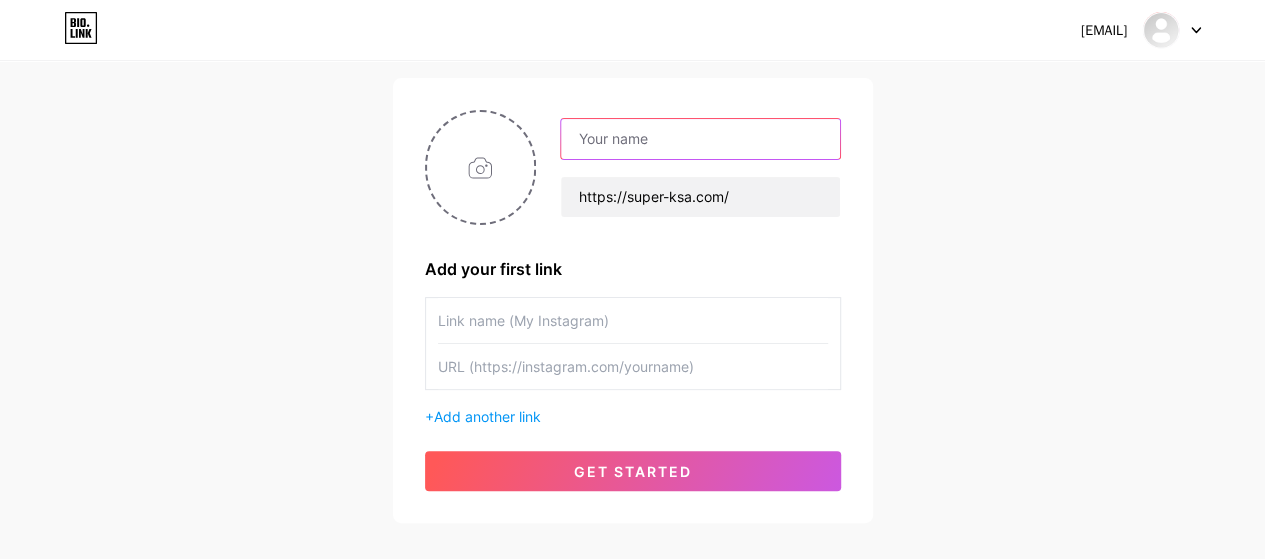 click at bounding box center [700, 139] 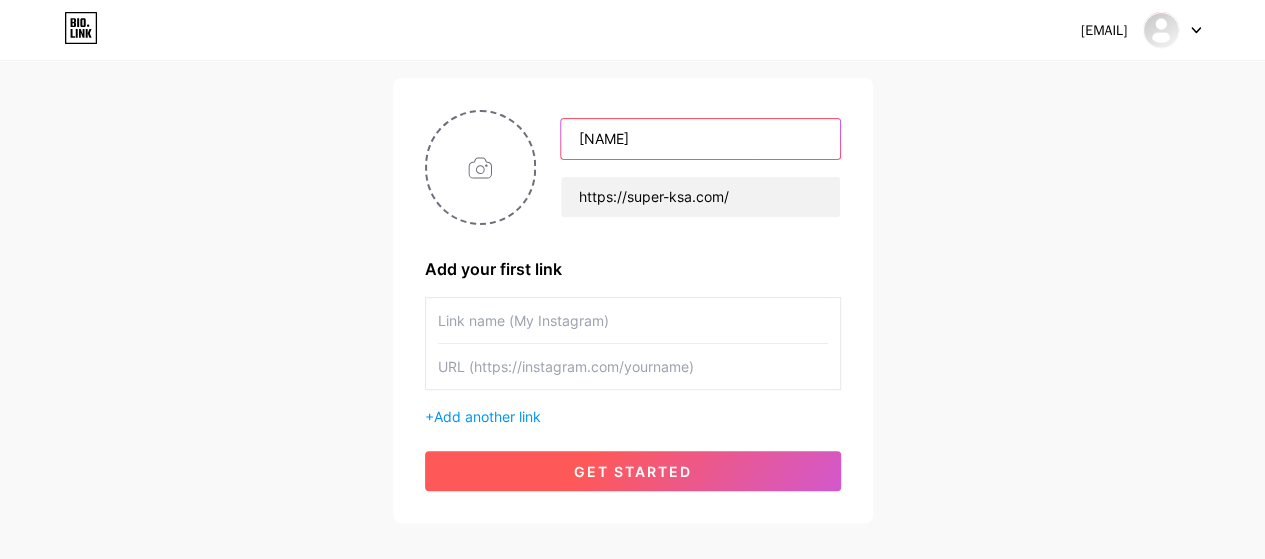 type on "[NAME]" 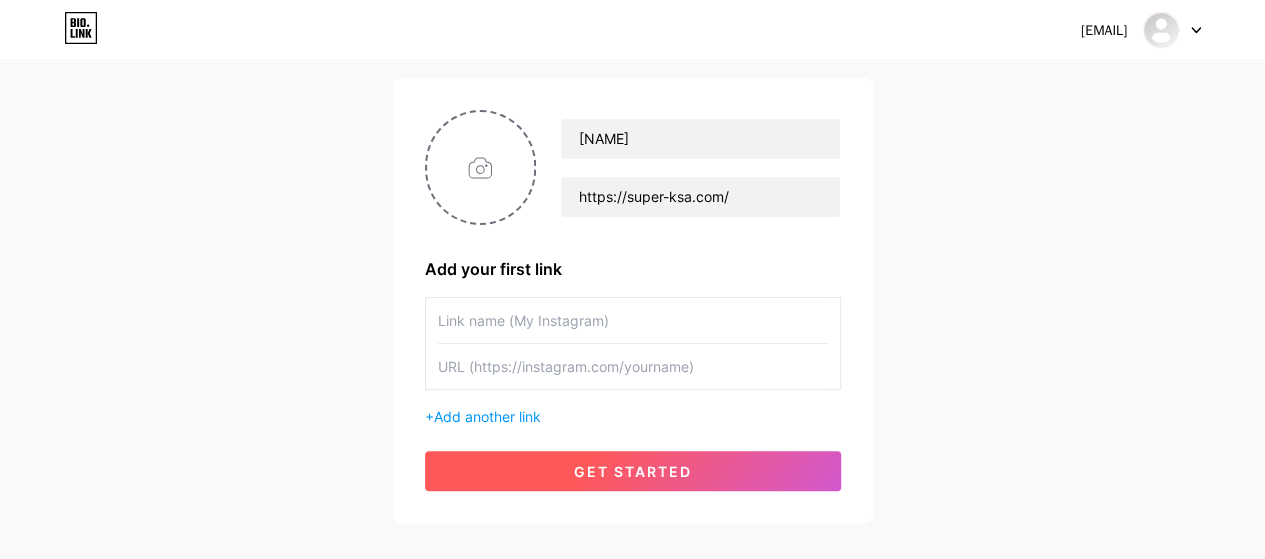 click on "get started" at bounding box center (633, 471) 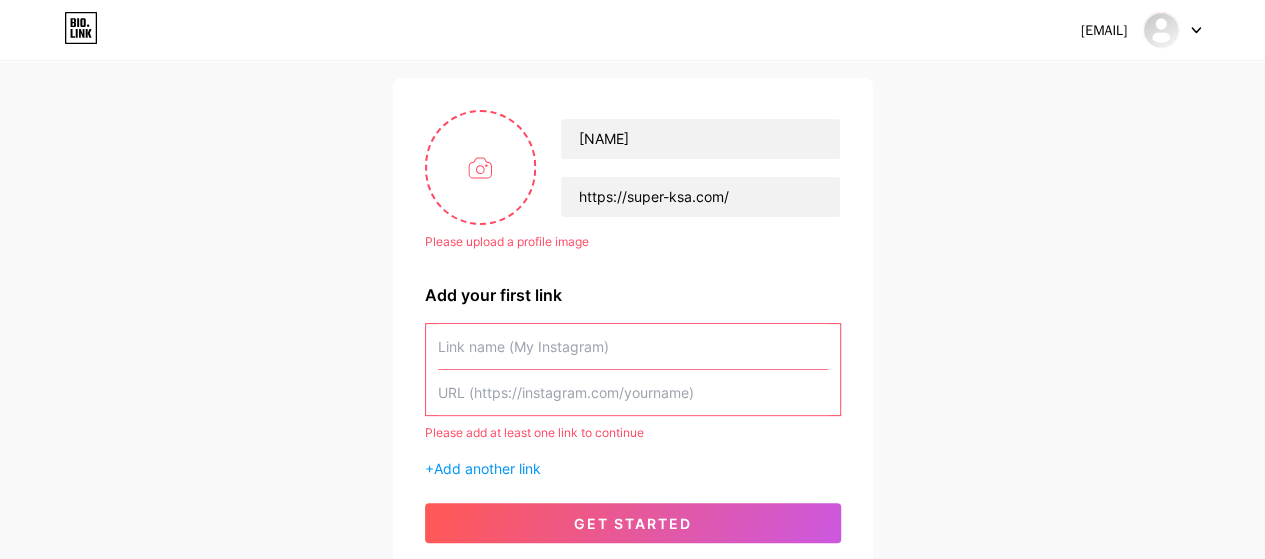 click at bounding box center [633, 346] 